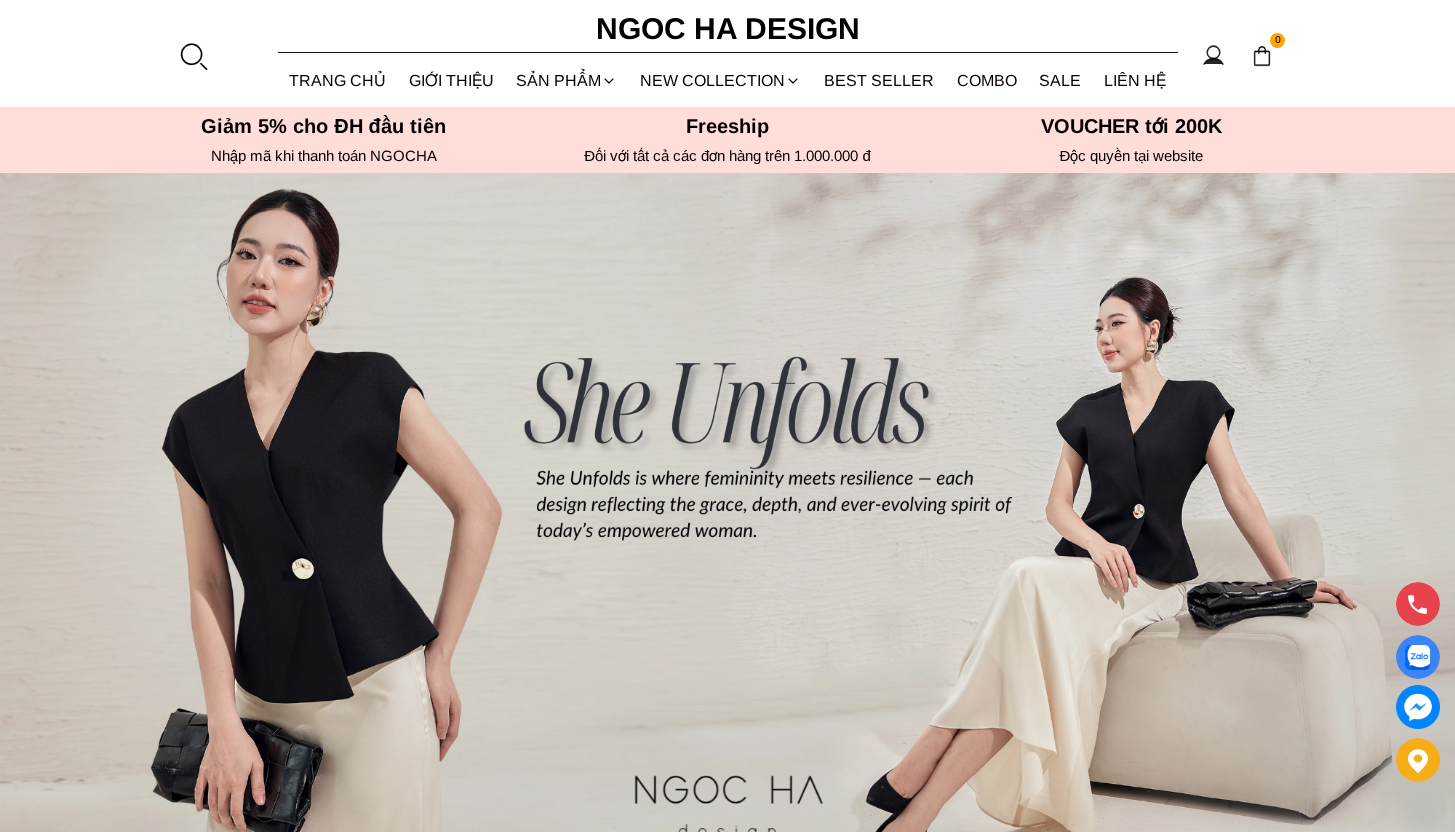 scroll, scrollTop: 630, scrollLeft: 0, axis: vertical 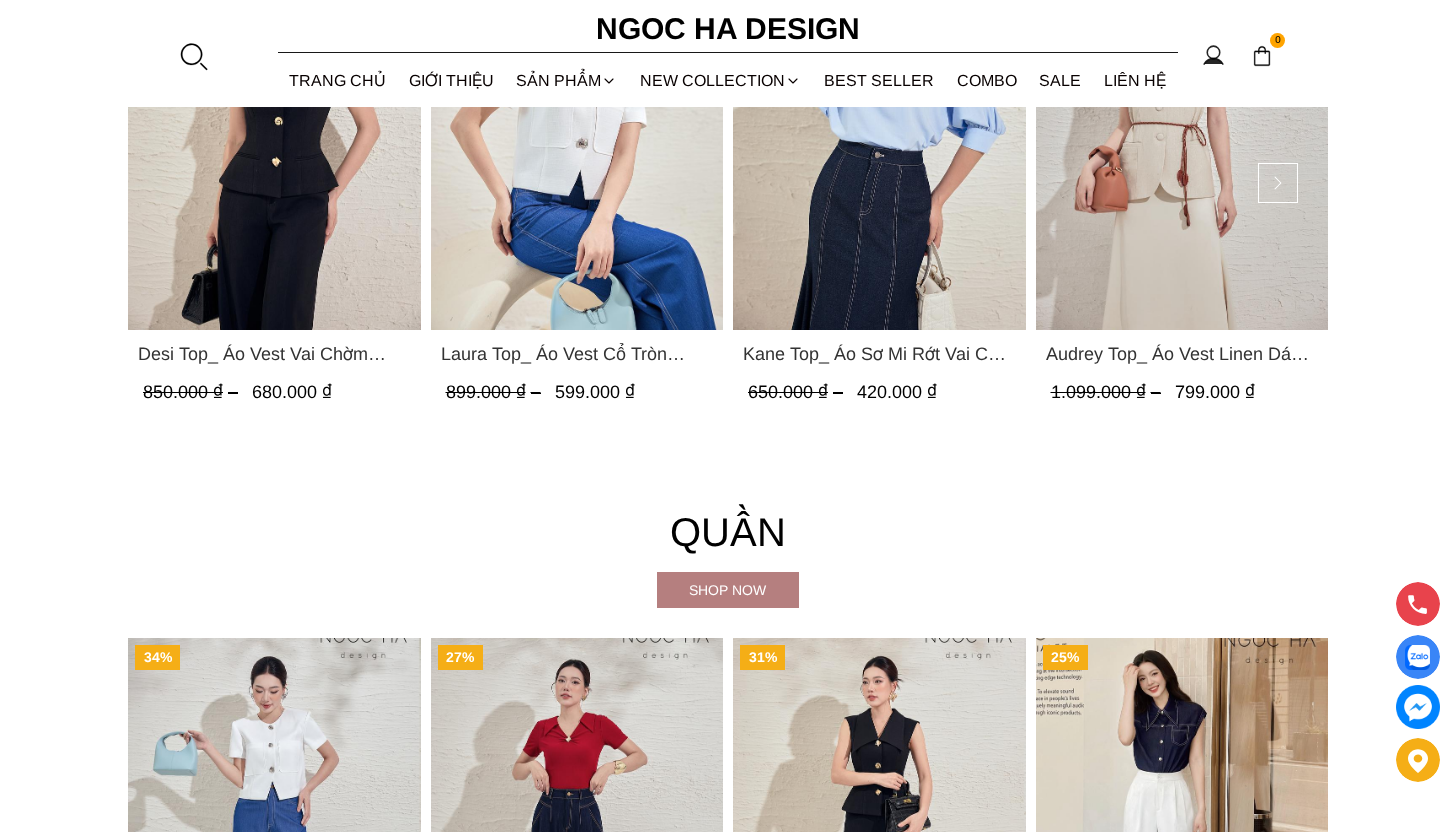 click at bounding box center [1181, 135] 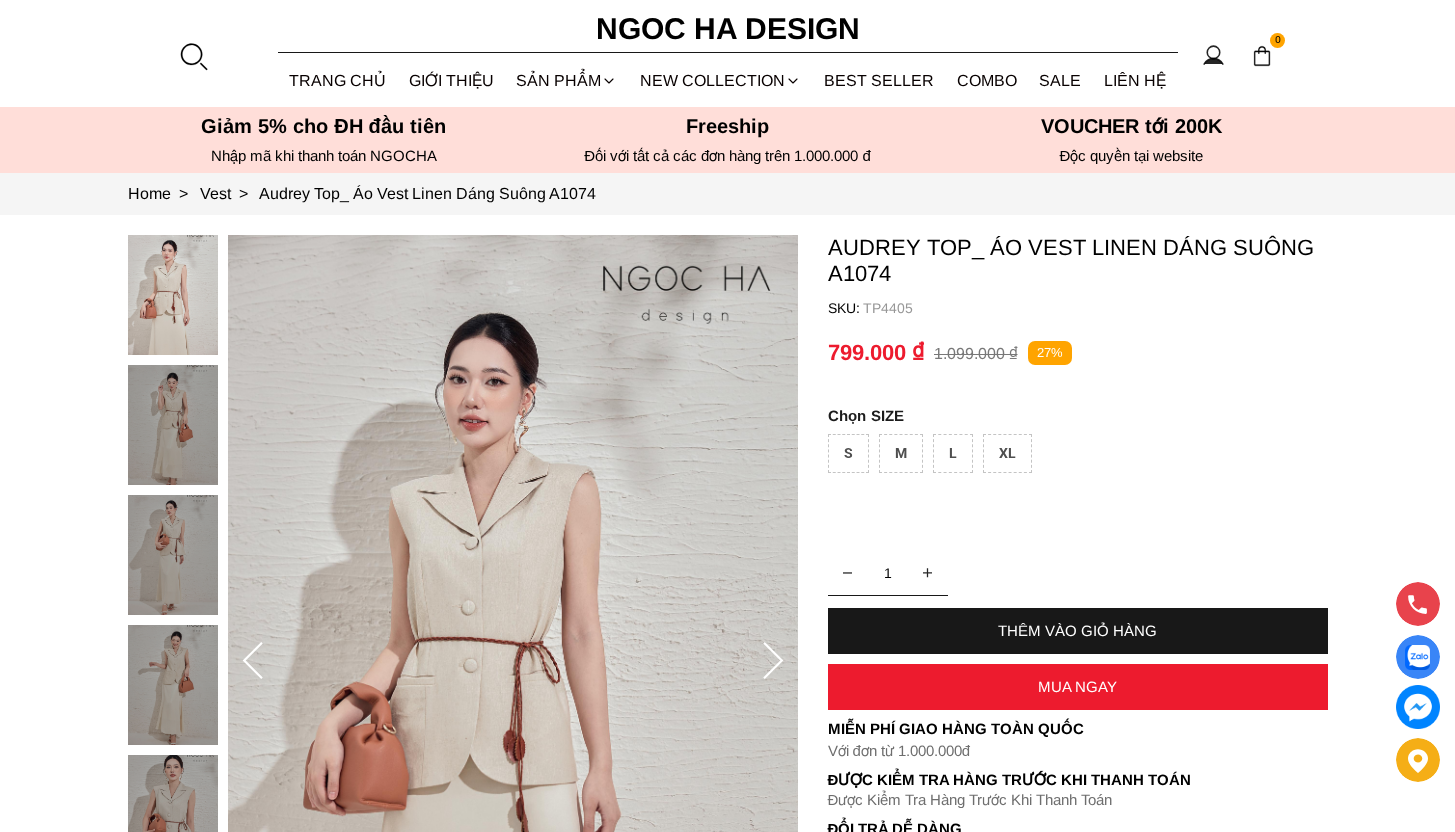 scroll, scrollTop: 0, scrollLeft: 0, axis: both 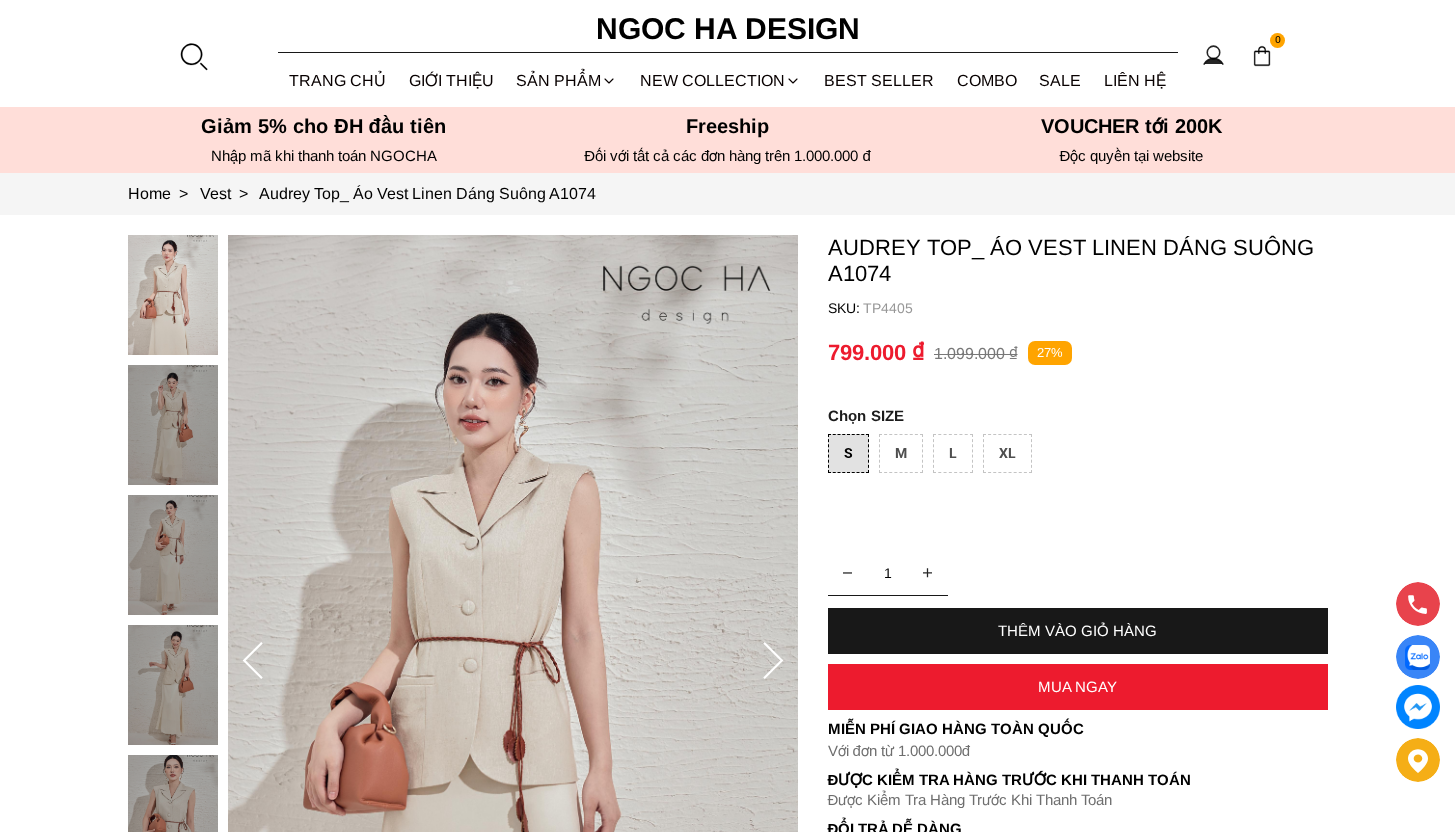 click on "THÊM VÀO GIỎ HÀNG" at bounding box center [1078, 630] 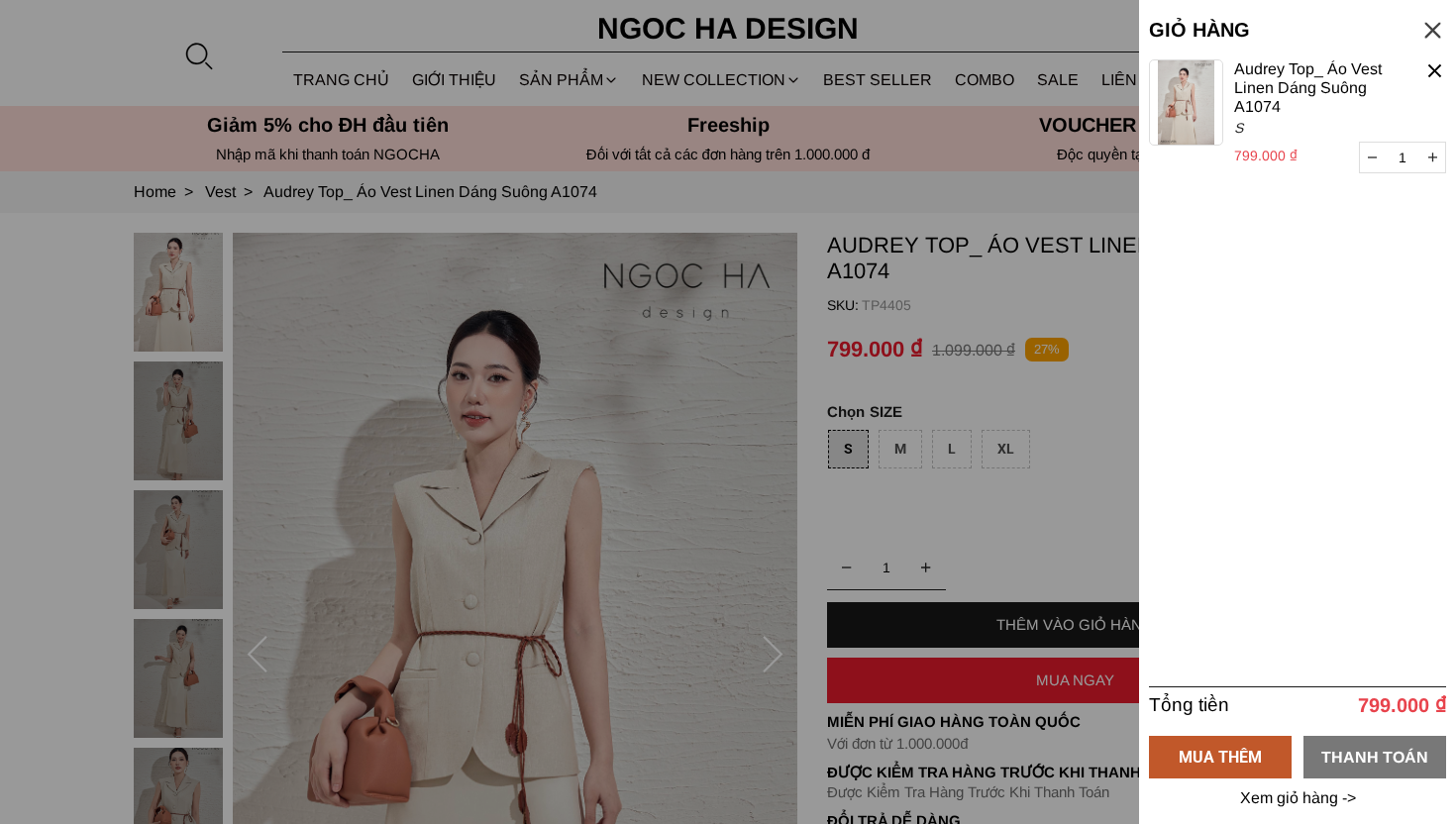 click on "THANH TOÁN" at bounding box center [1375, 756] 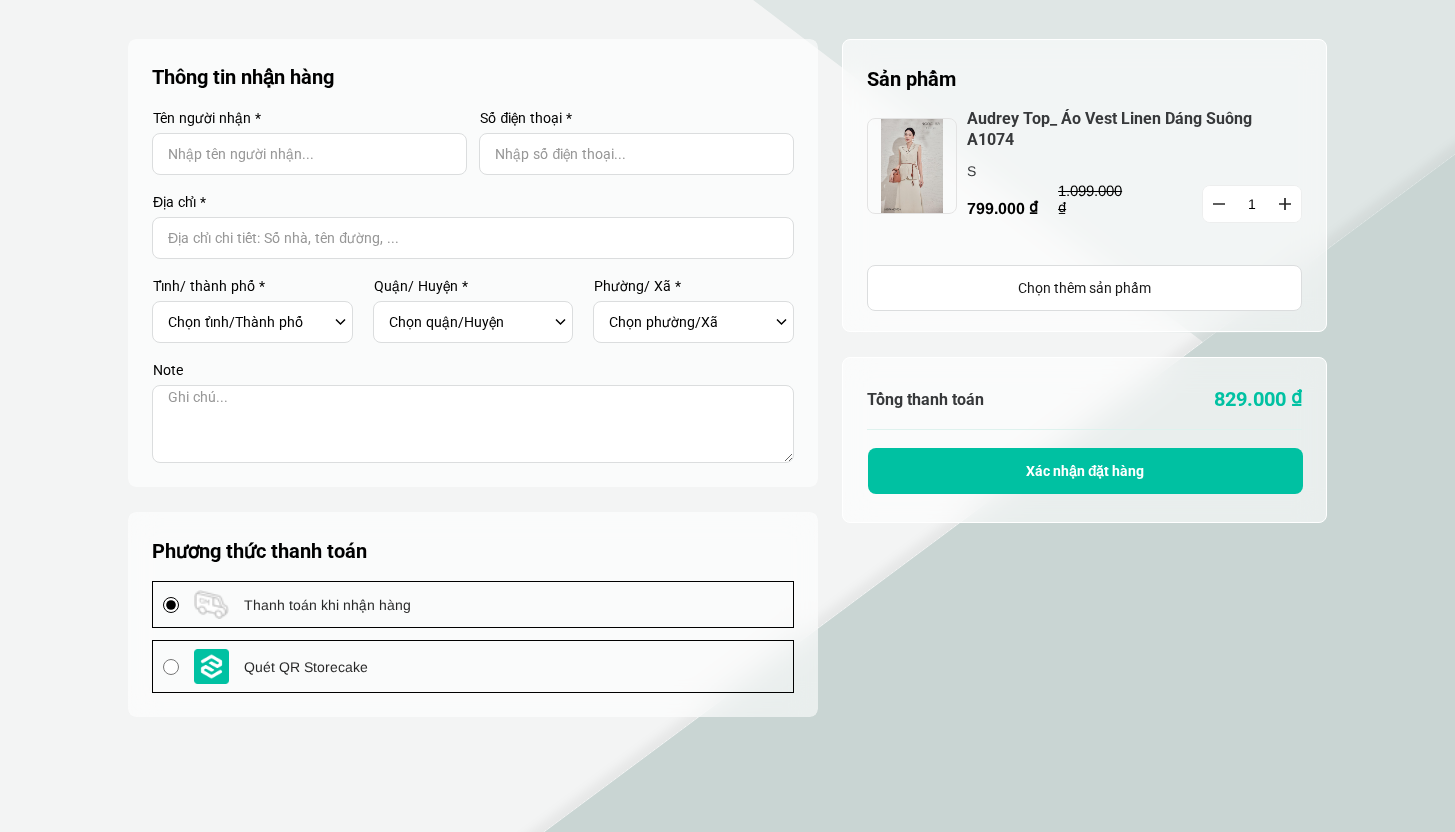 scroll, scrollTop: 0, scrollLeft: 0, axis: both 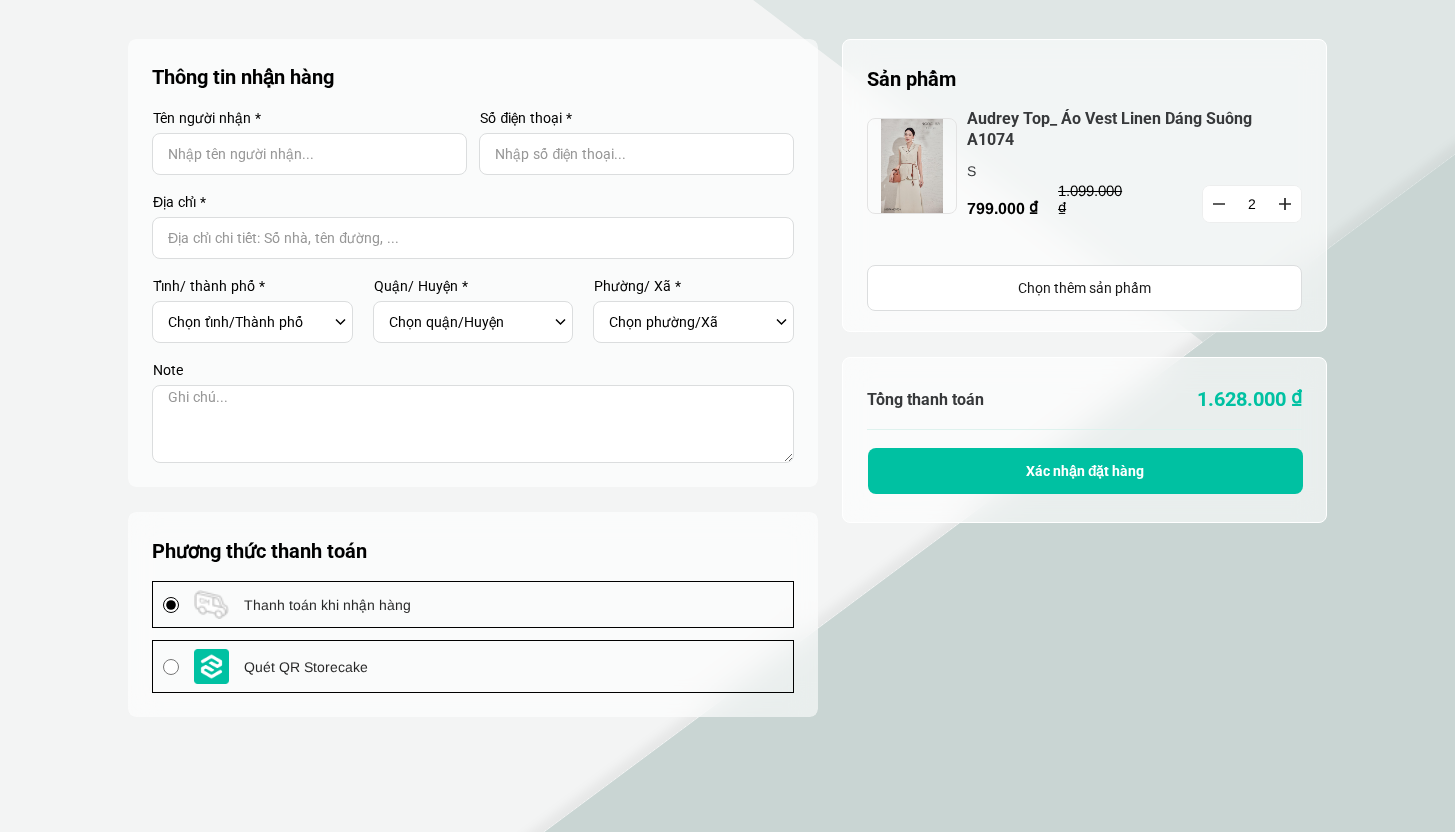 click at bounding box center [1219, 204] 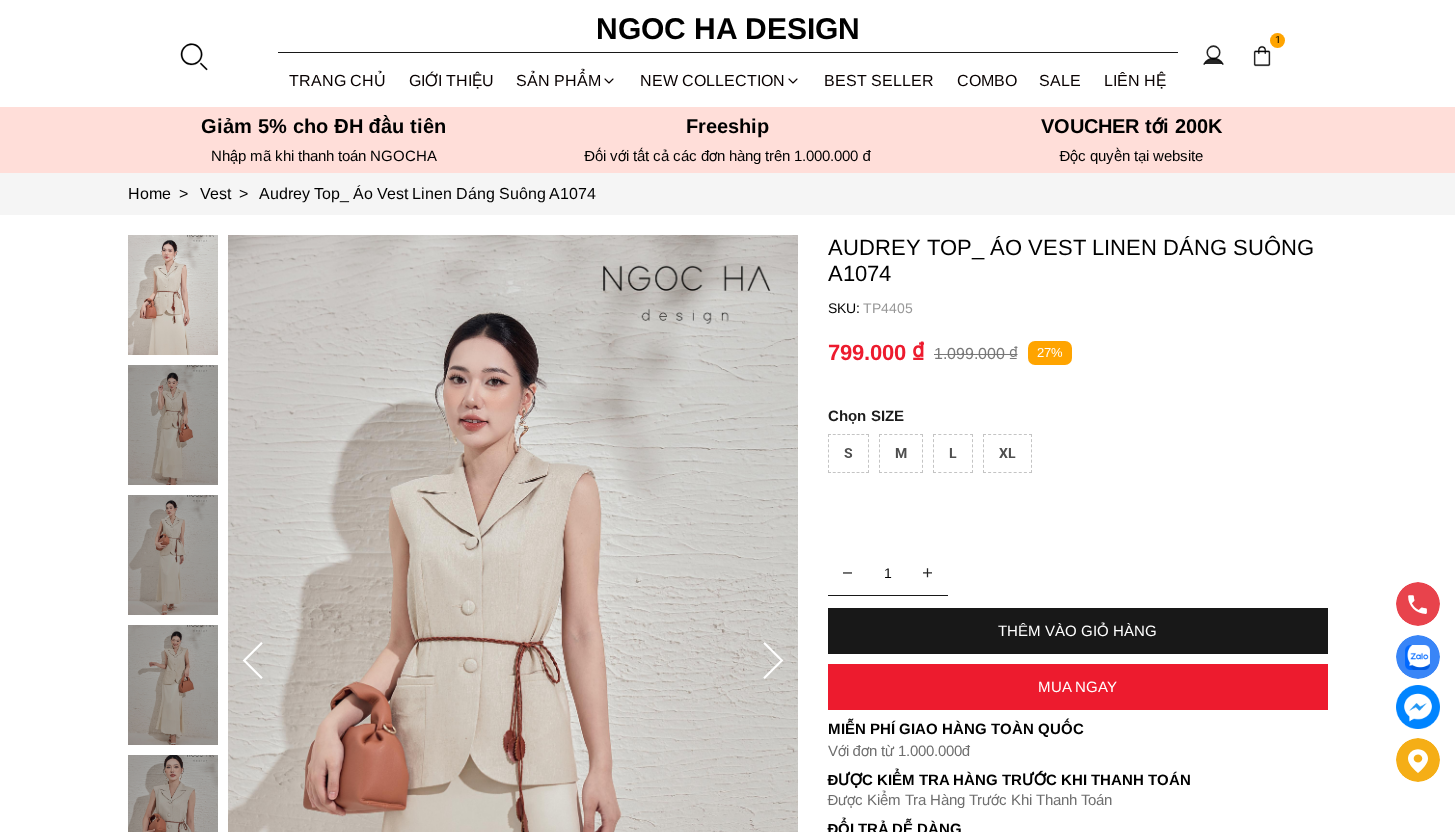 scroll, scrollTop: 0, scrollLeft: 0, axis: both 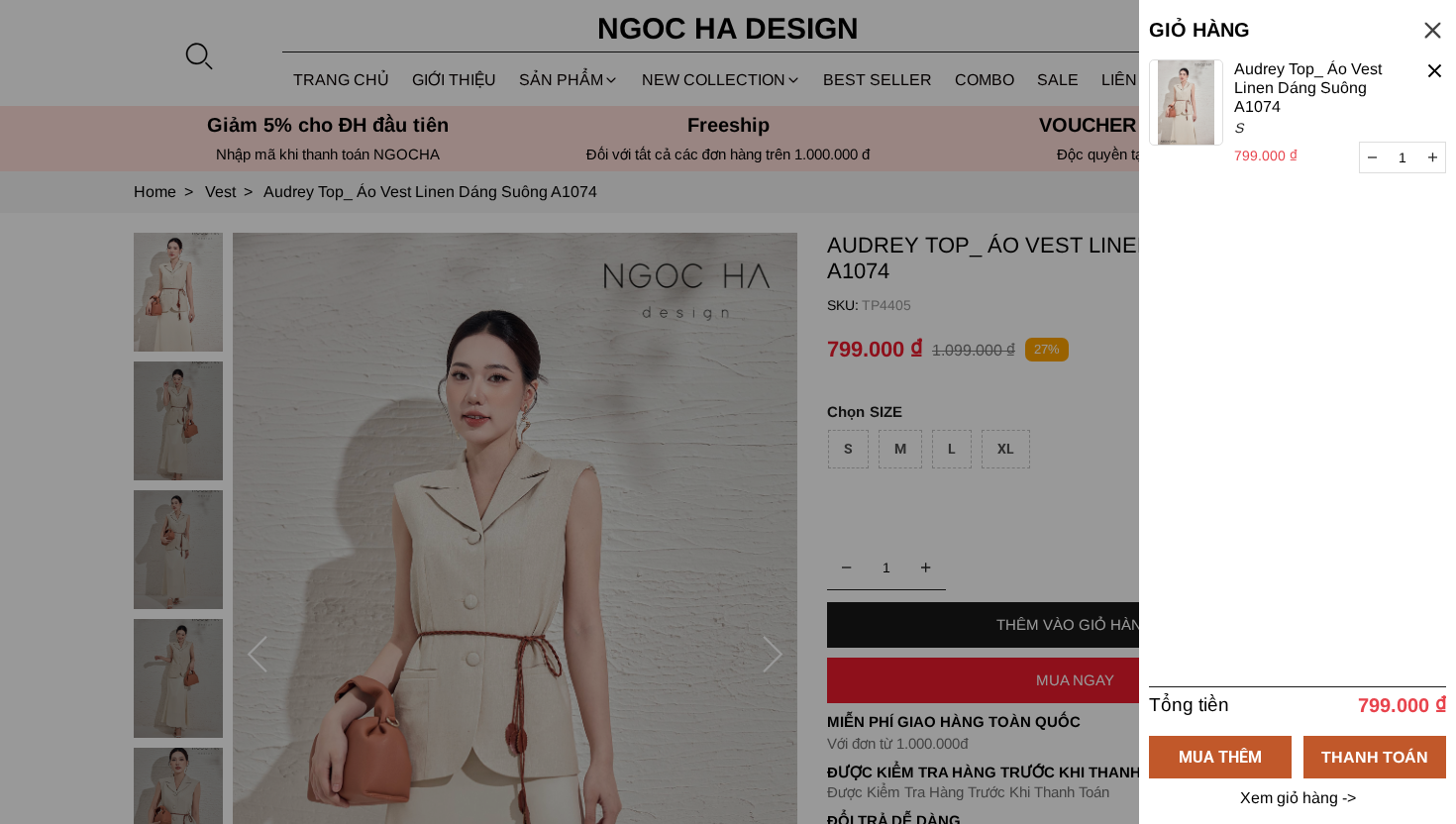click 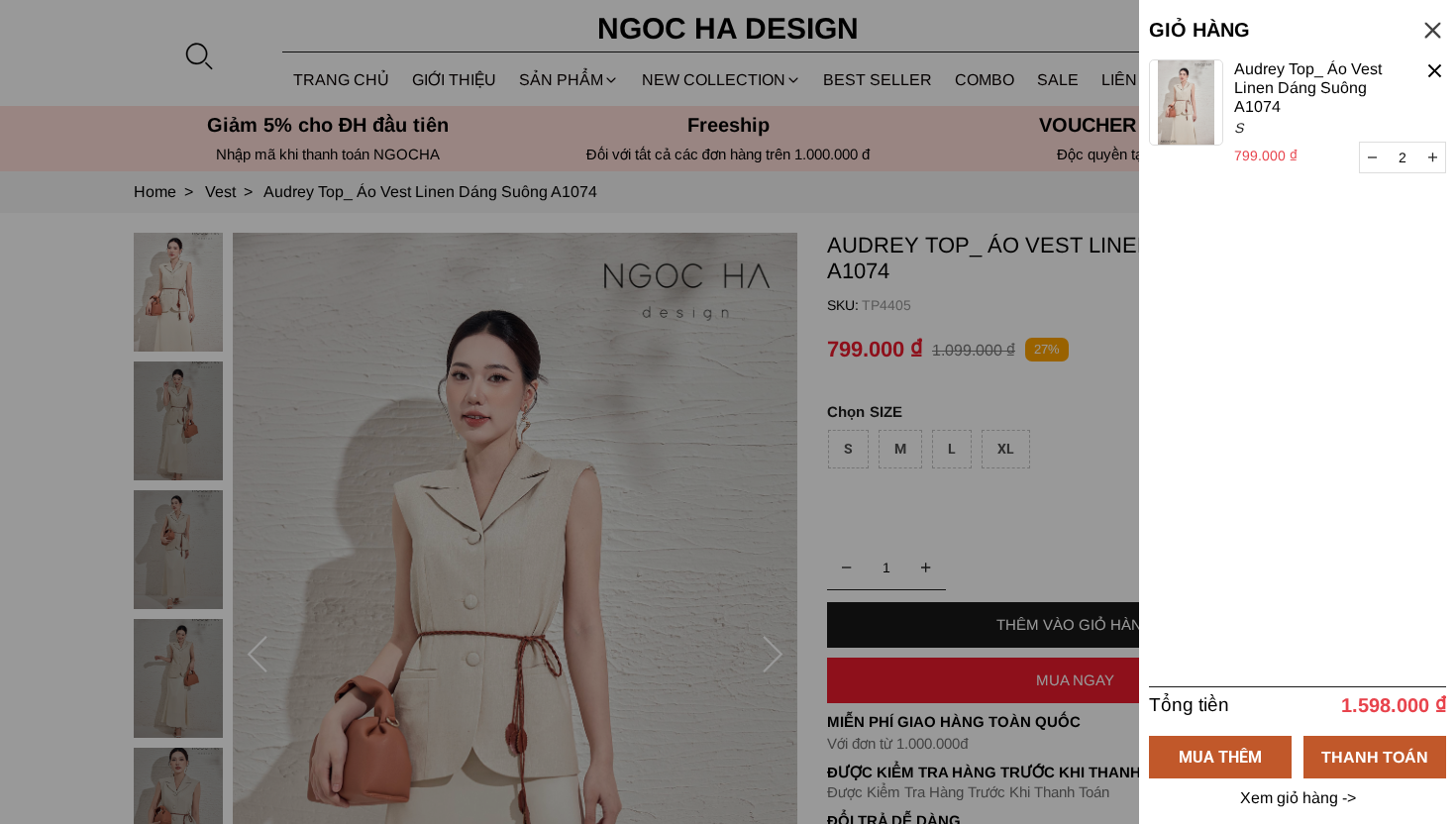 click on "2
Chưa có sản phẩm nào
Audrey Top_ Áo Vest Linen Dáng Suông A1074
799.000 ₫
2
S" at bounding box center [1298, 372] 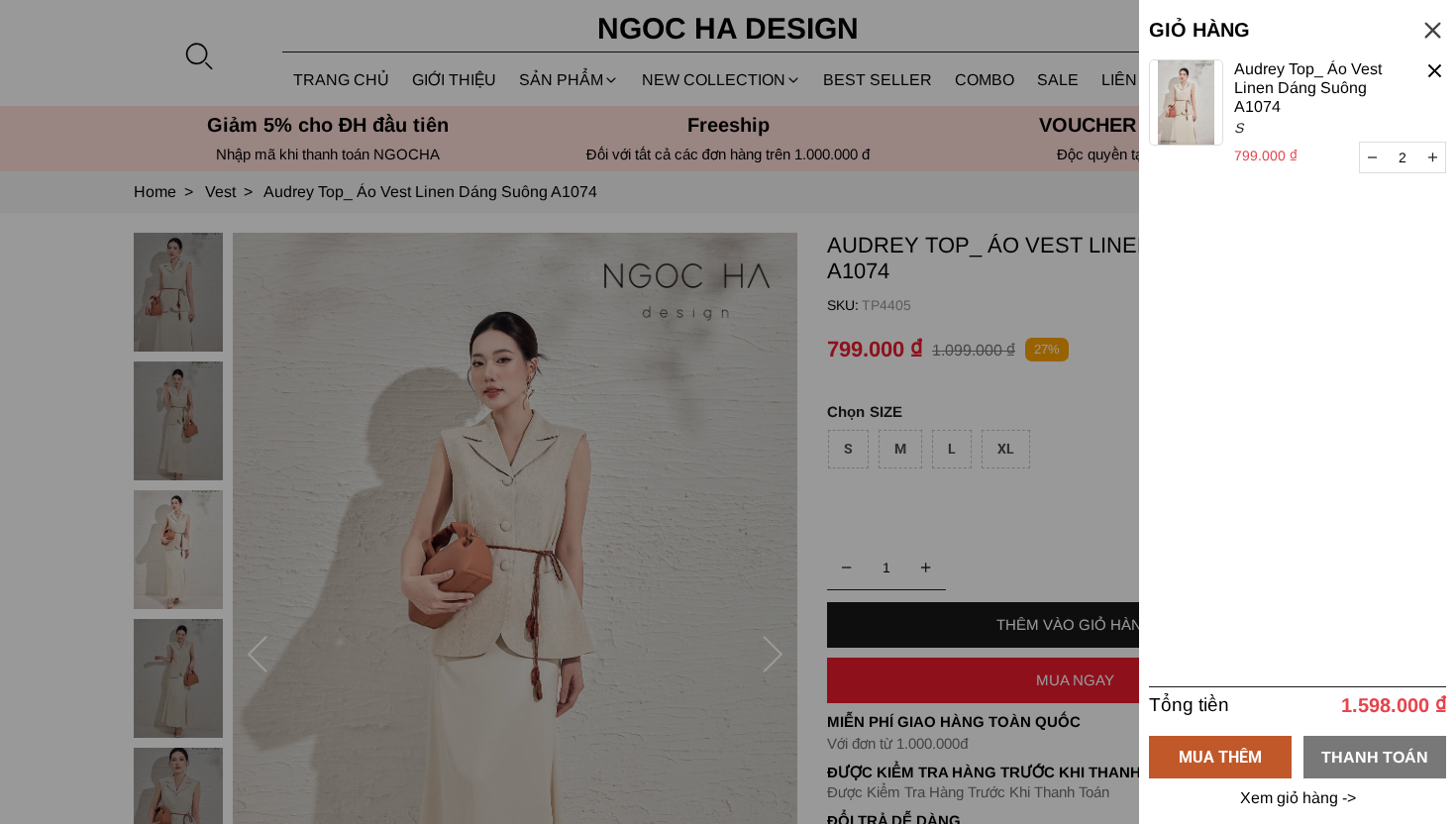 click on "THANH TOÁN" at bounding box center (1375, 756) 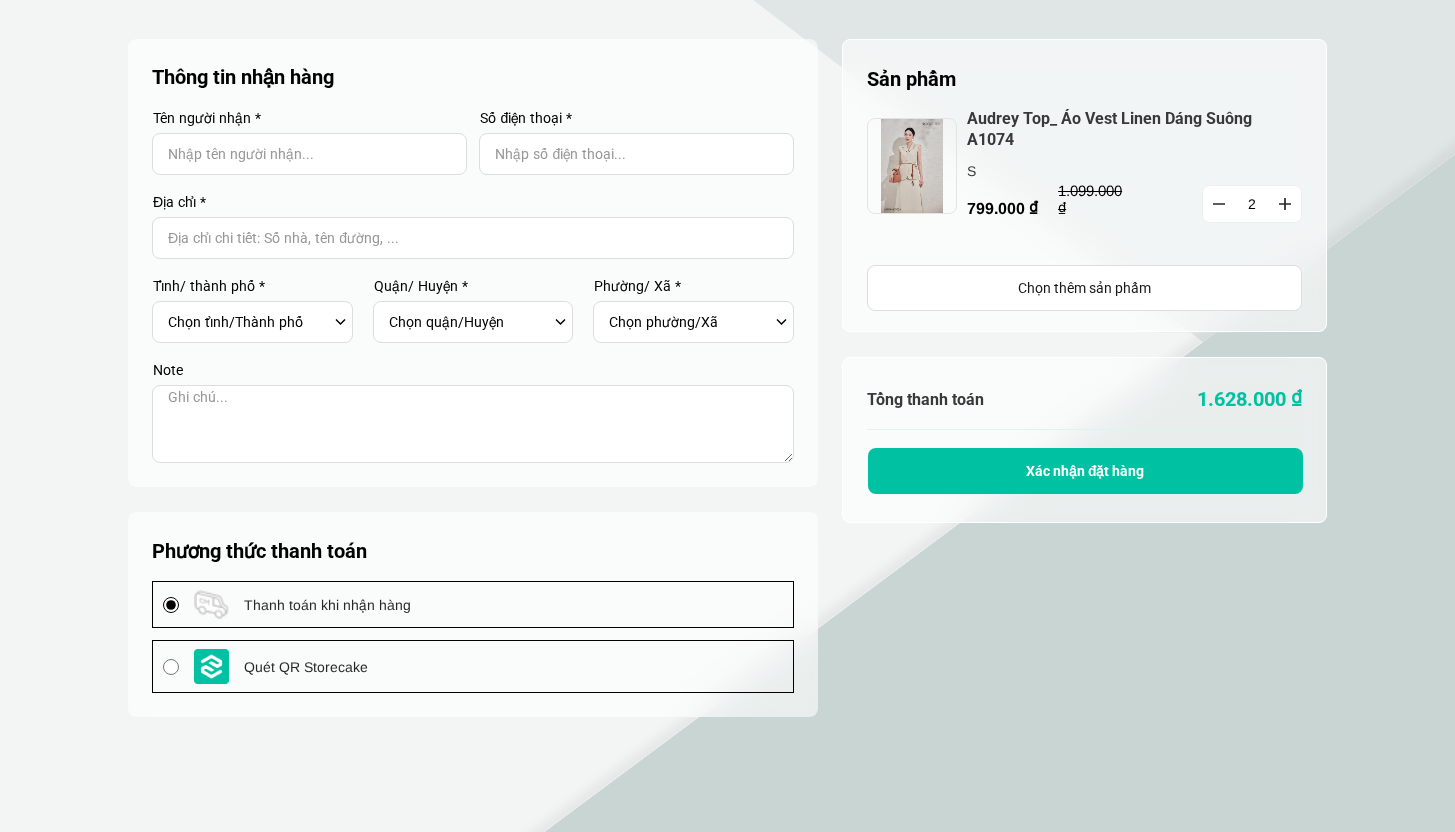 scroll, scrollTop: 0, scrollLeft: 0, axis: both 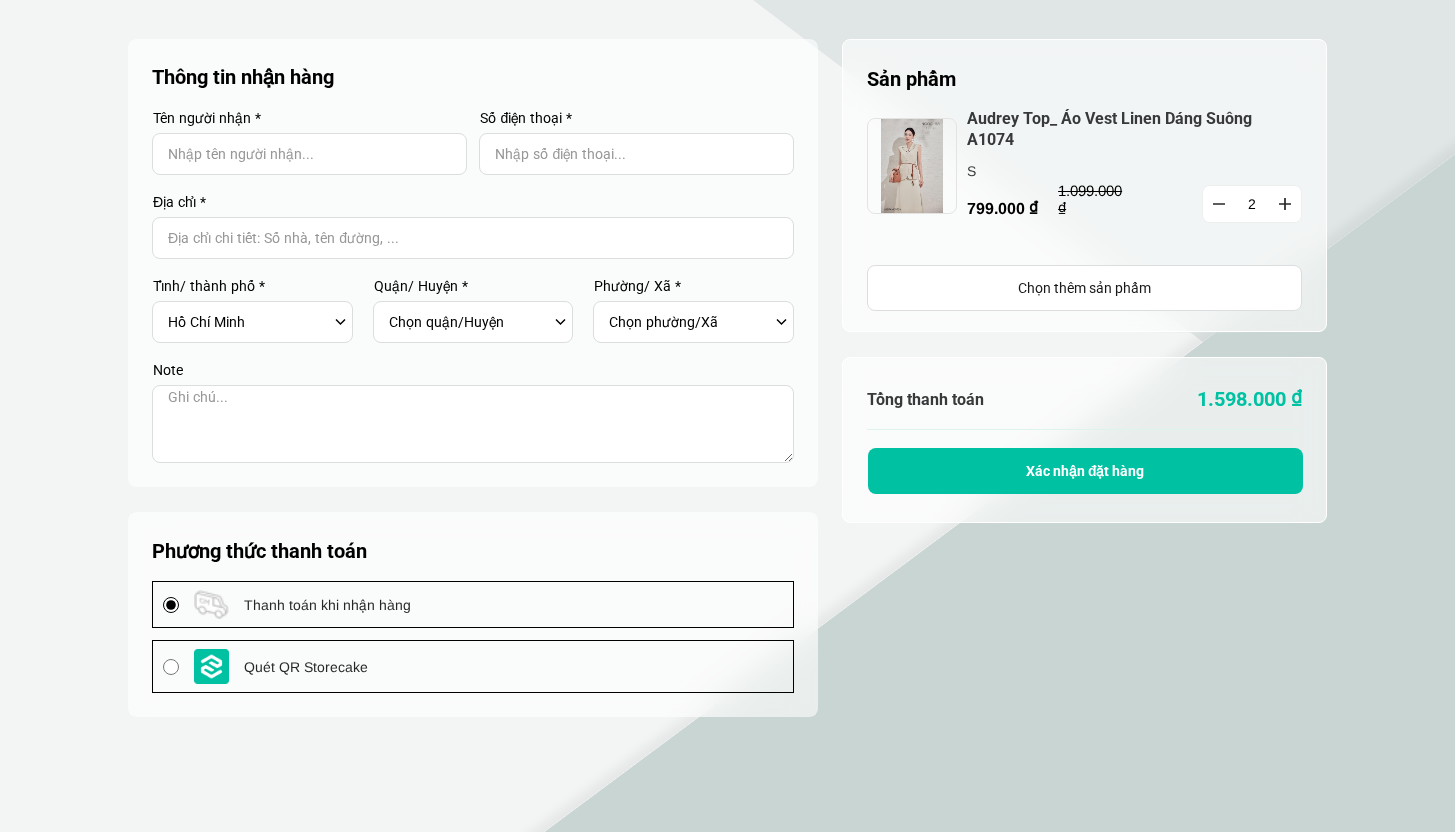 click on "Chọn quận/Huyện Huyện Bình Chánh Huyện Cần Giờ Huyện Củ Chi Huyện Hóc Môn Huyện Nhà Bè Quận 1 Quận 10 Quận 11 Quận 12 Quận 3 Quận 4 Quận 5 Quận 6 Quận 7 Quận 8 Quận Bình Tân Quận Bình Thạnh Quận Gò Vấp Quận Phú Nhuận Quận Tân Bình Quận Tân Phú Thành phố Thủ Đức" at bounding box center (469, 322) 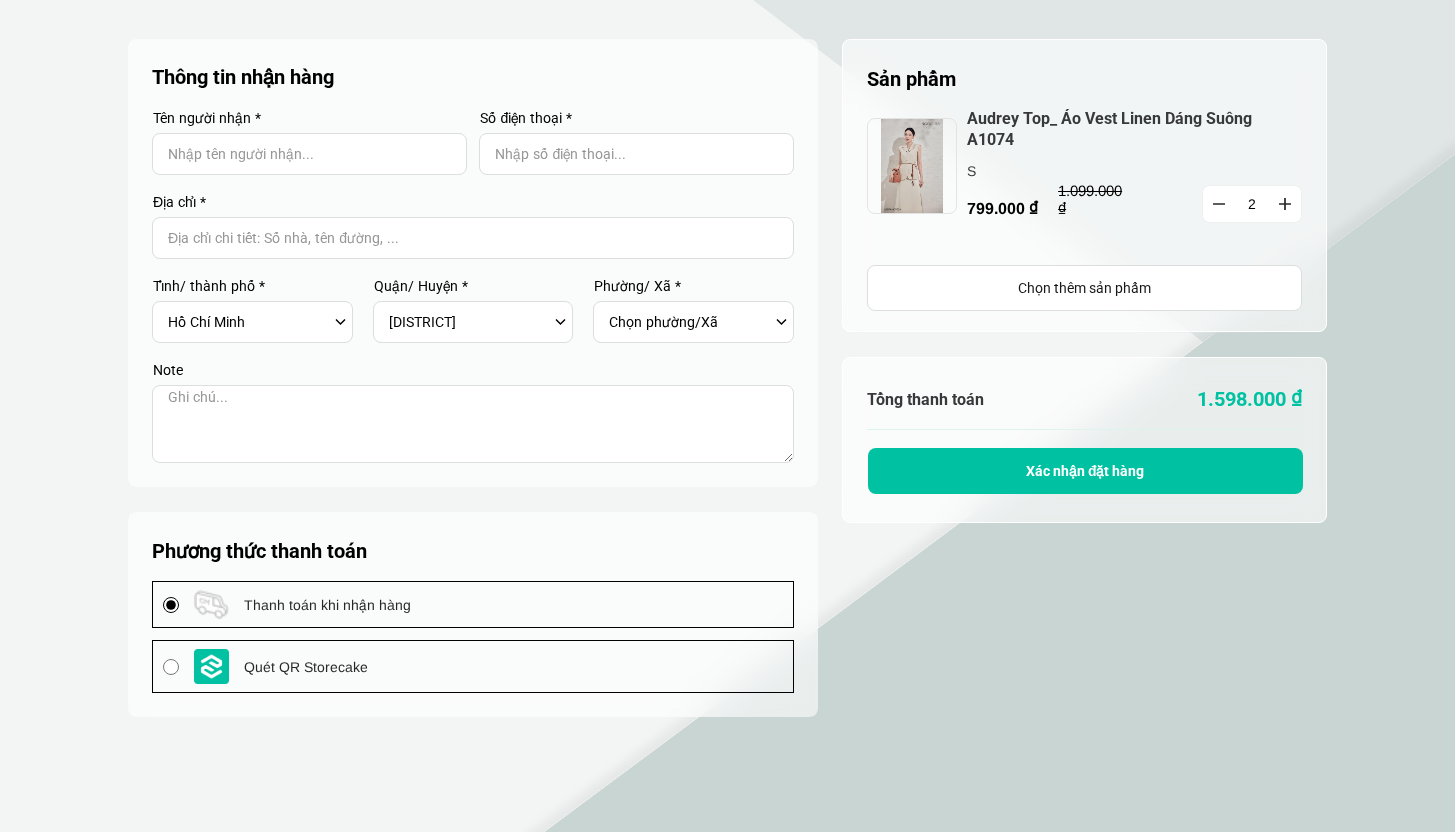click on "Chọn phường/Xã Thị trấn Cần Thạnh Xã An Thới Đông Xã Bình Khánh Xã Long Hòa Xã Lý Nhơn Xã Tam Thôn Hiệp Xã Thạnh An" at bounding box center (689, 322) 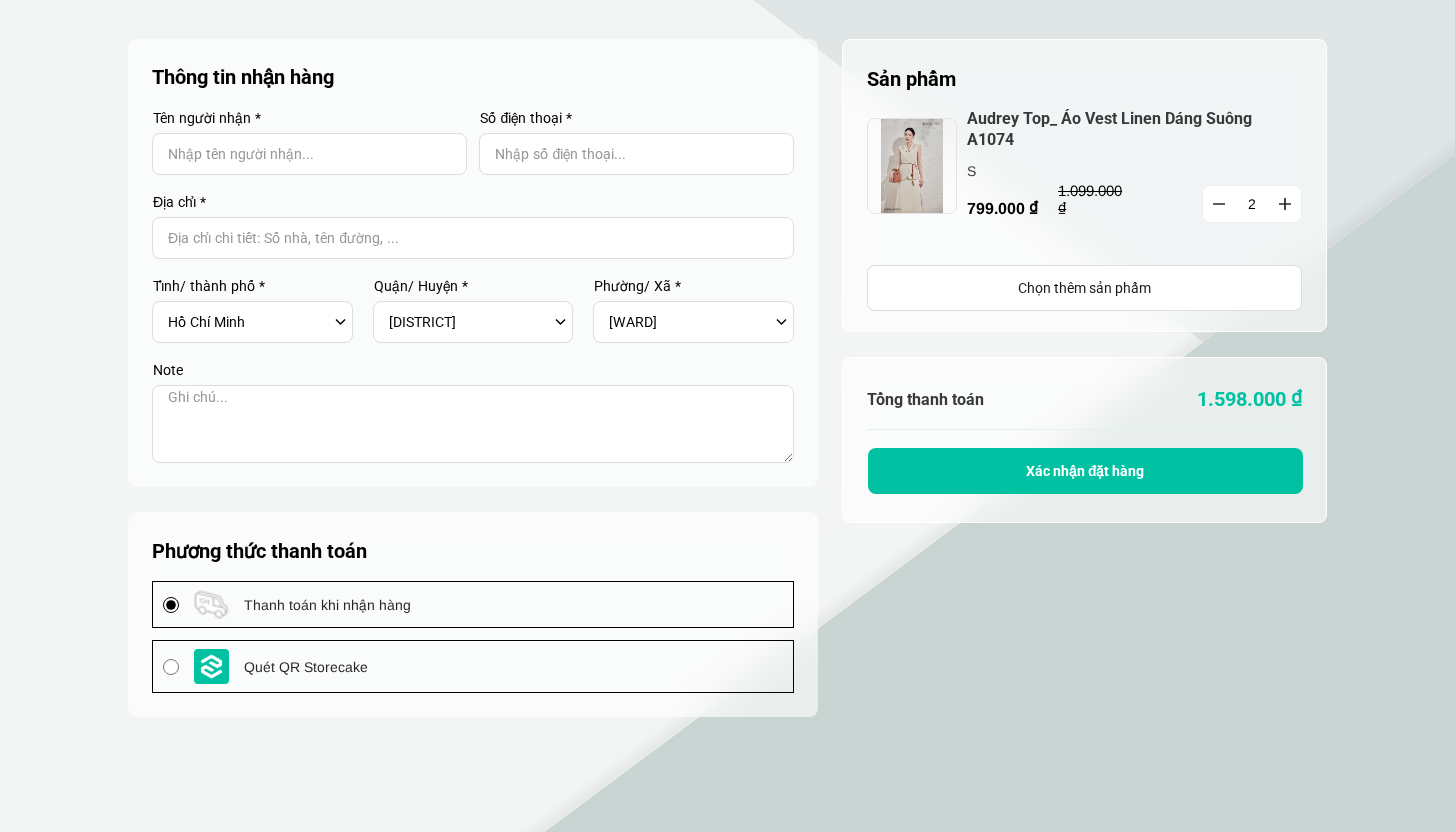 click on "Sản phẩm
1
Chưa có sản phẩm nào
Audrey Top_ Áo Vest Linen Dáng Suông A1074
799.000 ₫
S
1.099.000 ₫
2
Chọn thêm sản phẩm
Thông tin nhận hàng
Tên người nhận *
Số điện thoại *
Địa chỉ *
Tỉnh/ thành phố *
Chọn tỉnh/Thành phố
Hà Nội Hồ Chí Minh An Giang Bà Rịa-Vũng Tàu Bắc Ninh" at bounding box center [727, 534] 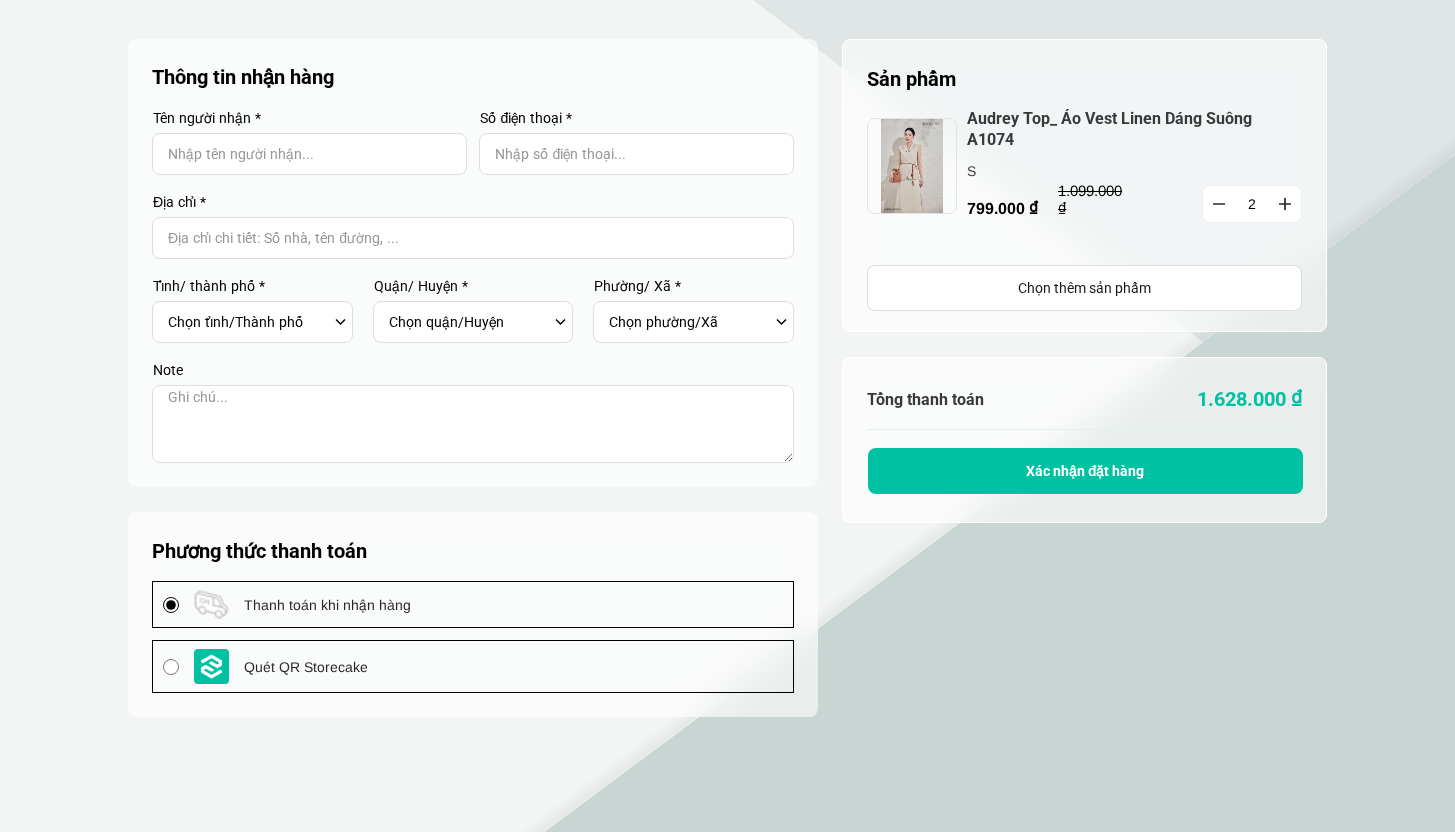 scroll, scrollTop: 0, scrollLeft: 0, axis: both 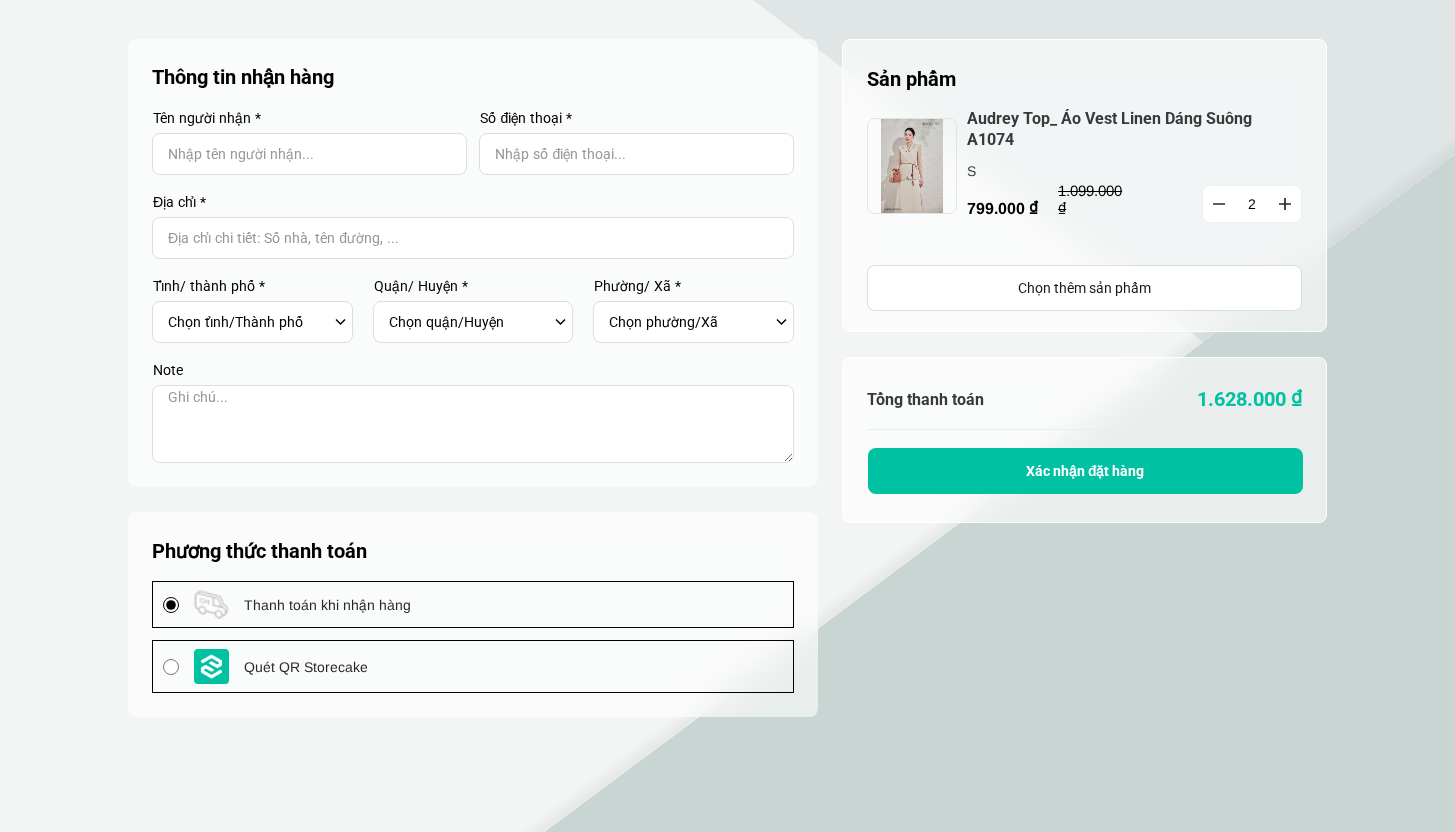 click on "Chọn tỉnh/Thành phố
[CITY] [CITY] An Giang Bà Rịa-Vũng Tàu Bắc Giang Bắc Kạn Bạc Liêu Bắc Ninh Bến Tre Bình Định Bình Dương Bình Phước Bình Thuận Cà Mau Cần Thơ Cao Bằng Đà Nẵng Đắk Lắk Đắk Nông Điện Biên Đồng Nai Đồng Tháp Gia Lai Hà Giang Hà Nam Hà Tĩnh Hải Dương Hải Phòng Hậu Giang Hòa Bình Hưng Yên Khánh Hòa Kiên Giang Kon Tum Lai Châu Lâm Đồng Lạng Sơn Lào Cai Long An Nam Định Nghệ An Ninh Bình Ninh Thuận Phú Thọ Phú Yên Quảng Bình Quảng Nam Quảng Ngãi Quảng Ninh Quảng Trị Sóc Trăng Sơn La Tây Ninh Thái Bình Thái Nguyên Thanh Hóa Thừa Thiên Huế Tiền Giang Trà Vinh Tuyên Quang Vĩnh Long Vĩnh Phúc Yên Bái" at bounding box center [248, 322] 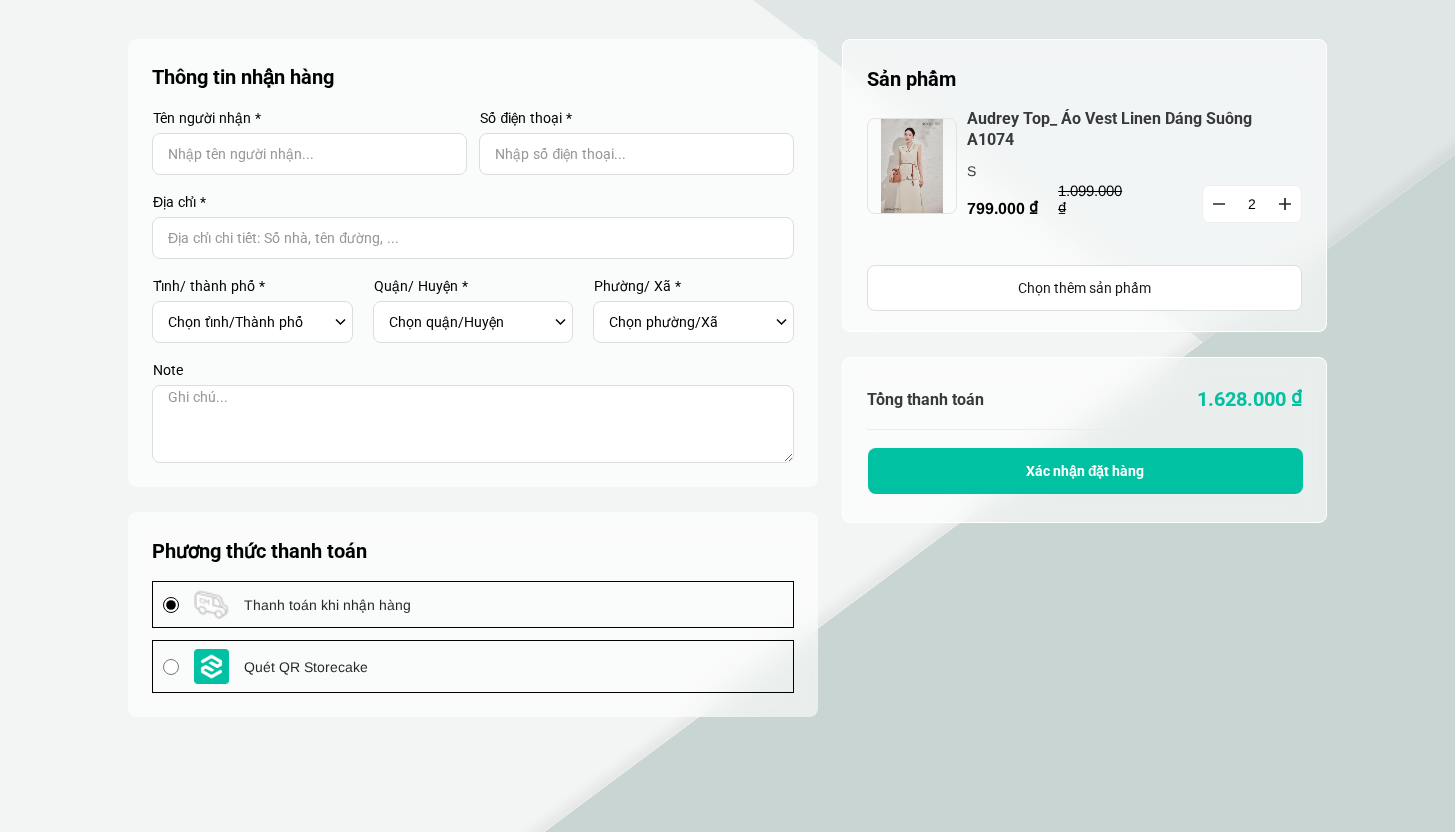 select on "207" 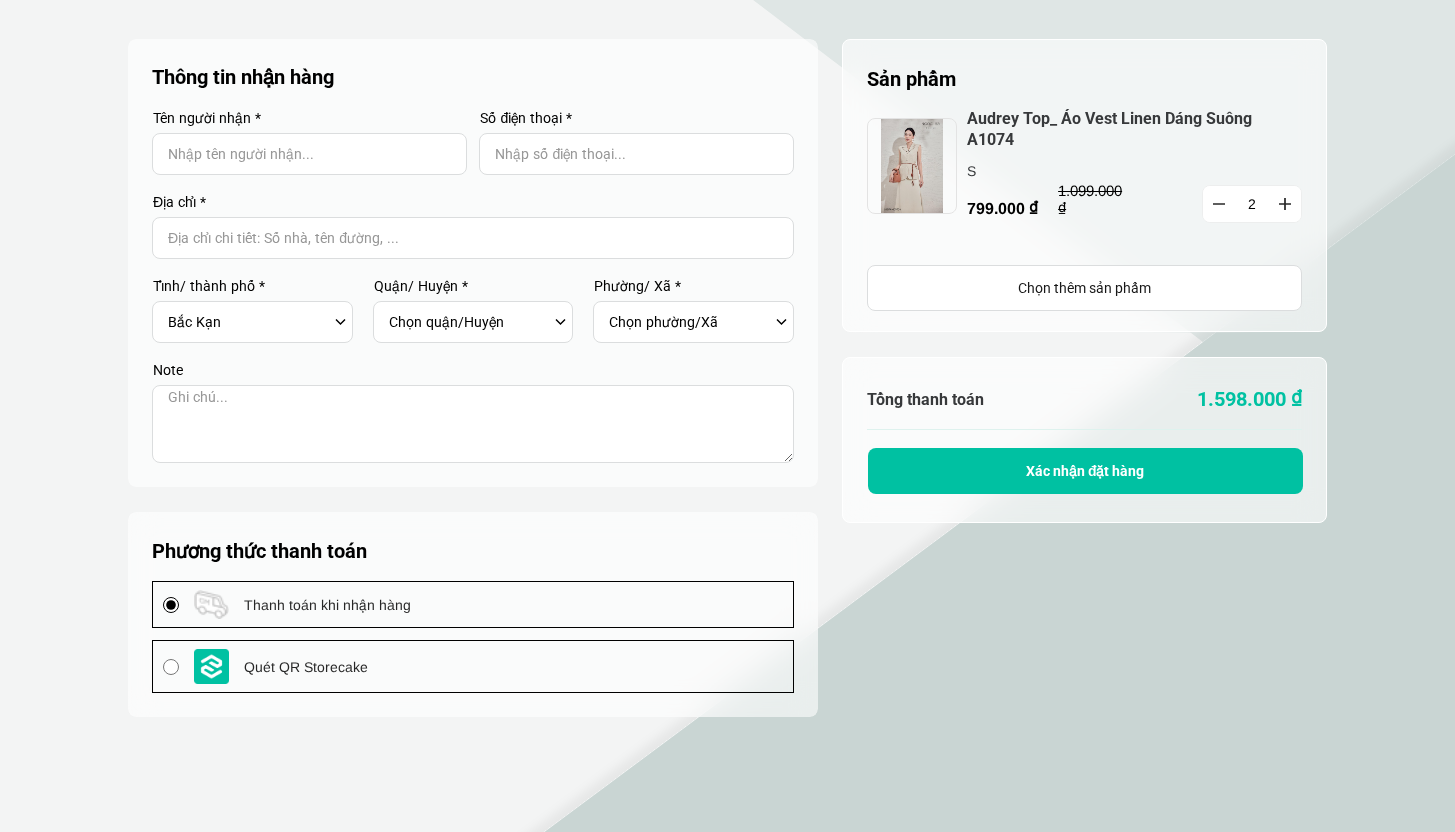 click on "Chọn quận/Huyện [DISTRICT] [DISTRICT] [DISTRICT] [DISTRICT] [DISTRICT] [DISTRICT] [DISTRICT] Thành phố [CITY]" at bounding box center (469, 322) 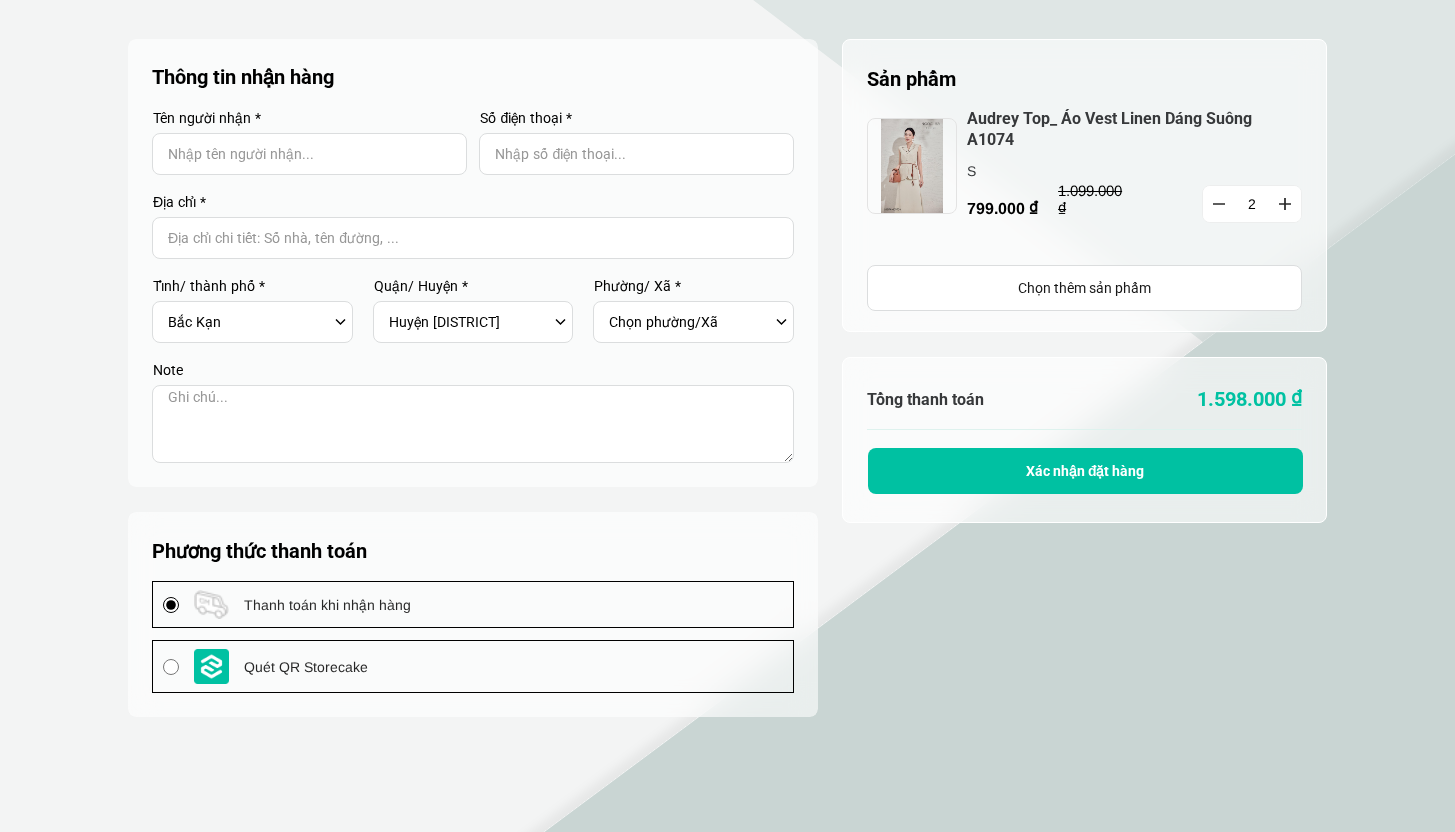 click on "Sản phẩm
1
Chưa có sản phẩm nào
Audrey Top_ Áo Vest Linen Dáng Suông A1074
799.000 ₫
S
1.099.000 ₫
2
Chọn thêm sản phẩm
Thông tin nhận hàng
Tên người nhận *
Số điện thoại *
Địa chỉ *
Tỉnh/ thành phố *
Chọn tỉnh/Thành phố
[CITY] [CITY] An Giang Bà Rịa-Vũng Tàu Bắc Ninh" at bounding box center [727, 534] 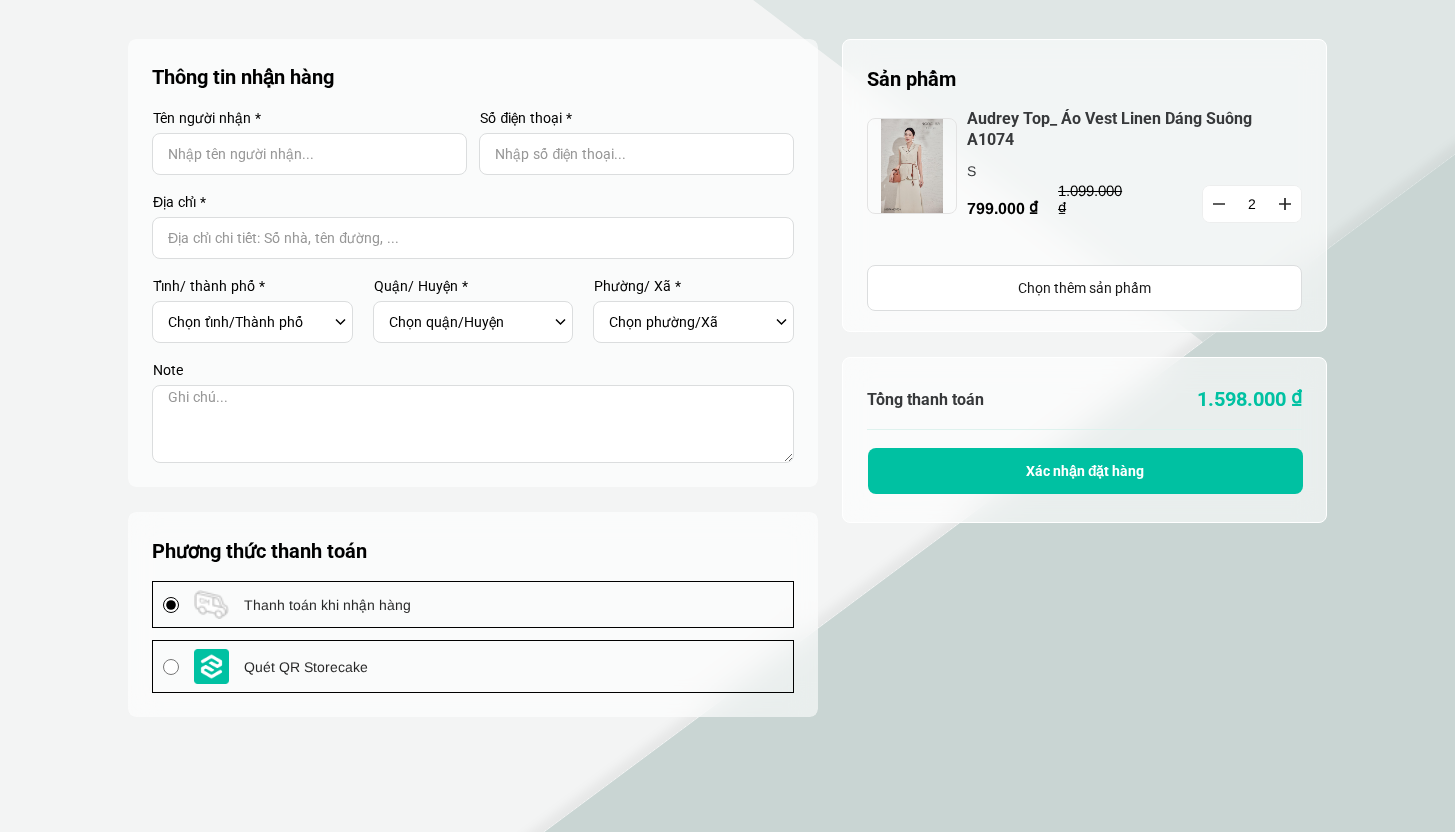 scroll, scrollTop: 0, scrollLeft: 0, axis: both 